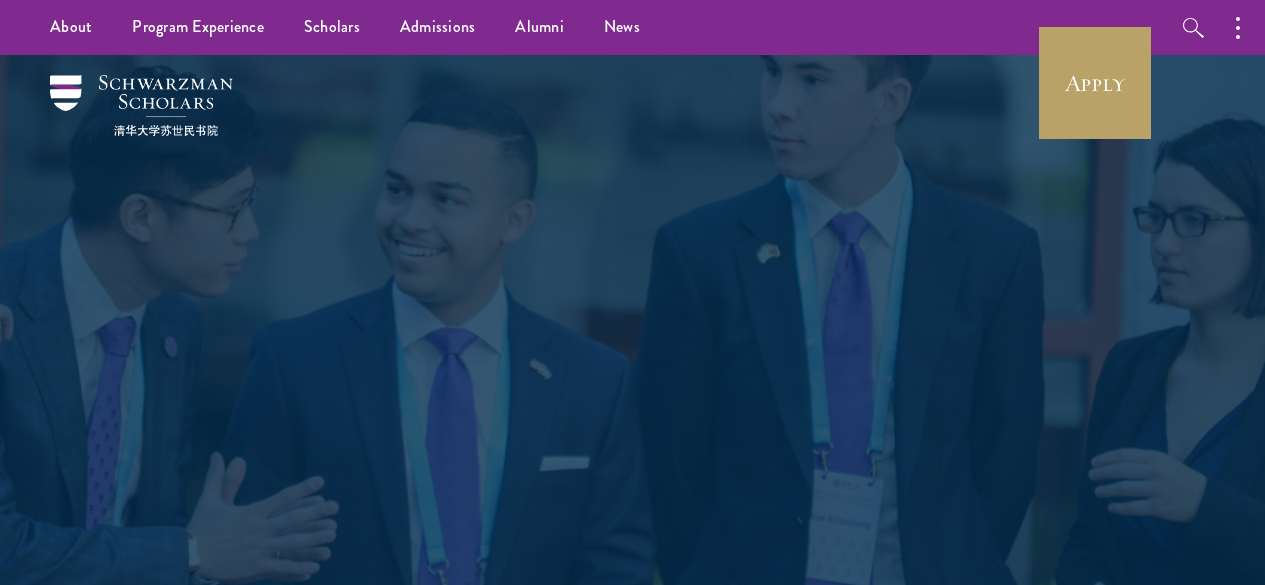 scroll, scrollTop: 0, scrollLeft: 0, axis: both 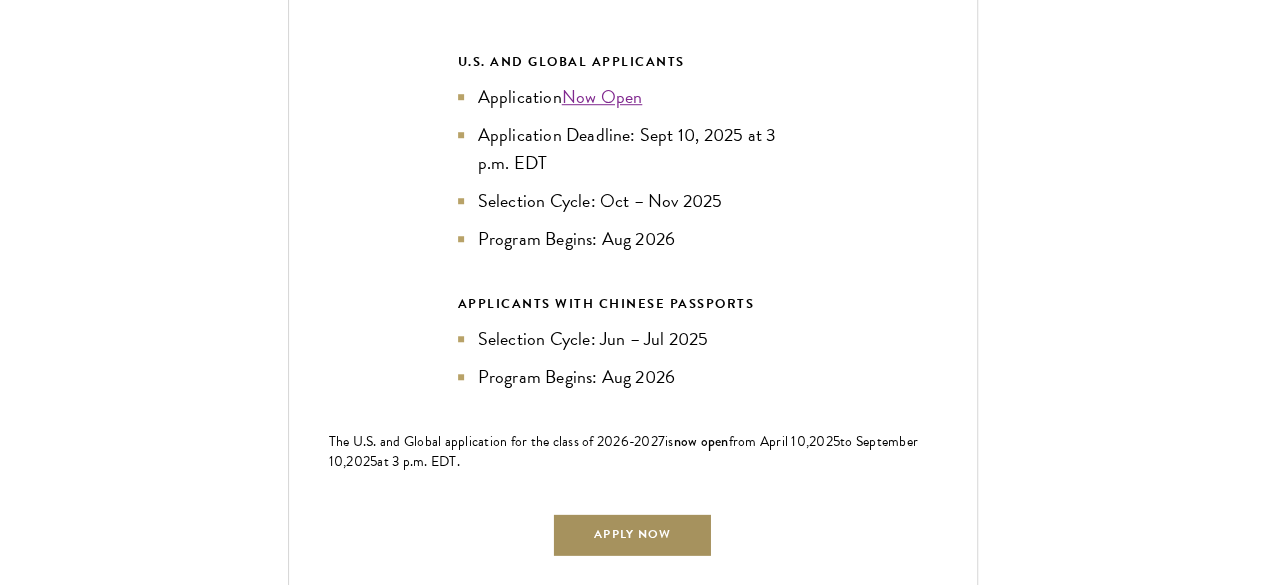 click on "Apply Now" at bounding box center [632, 534] 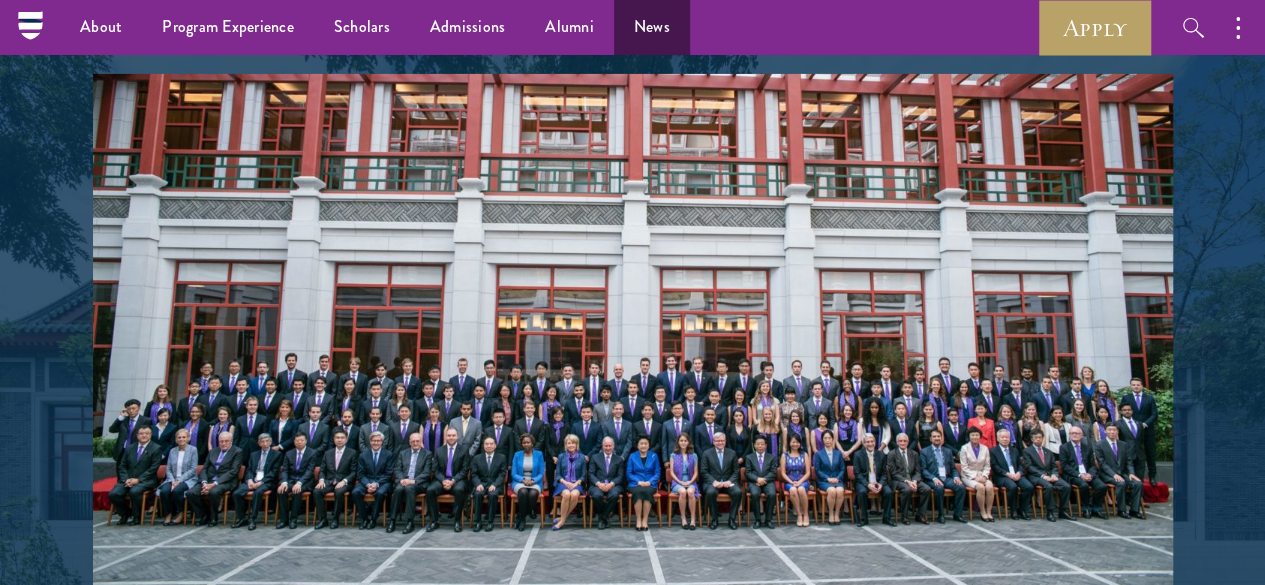 scroll, scrollTop: 3347, scrollLeft: 0, axis: vertical 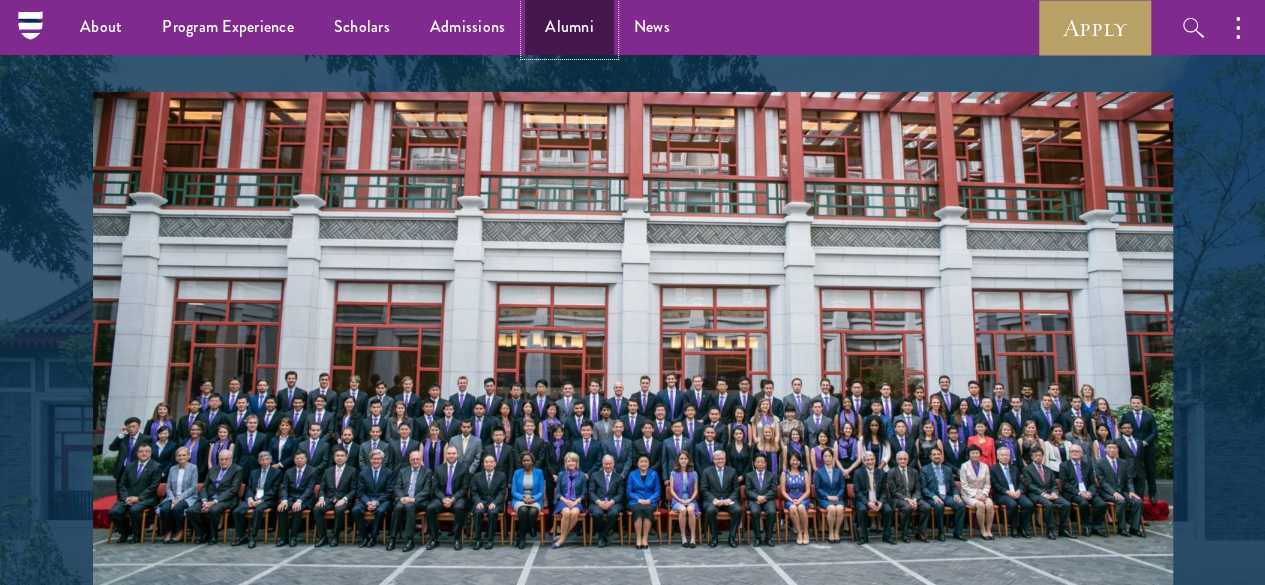 click on "Alumni" at bounding box center [569, 27] 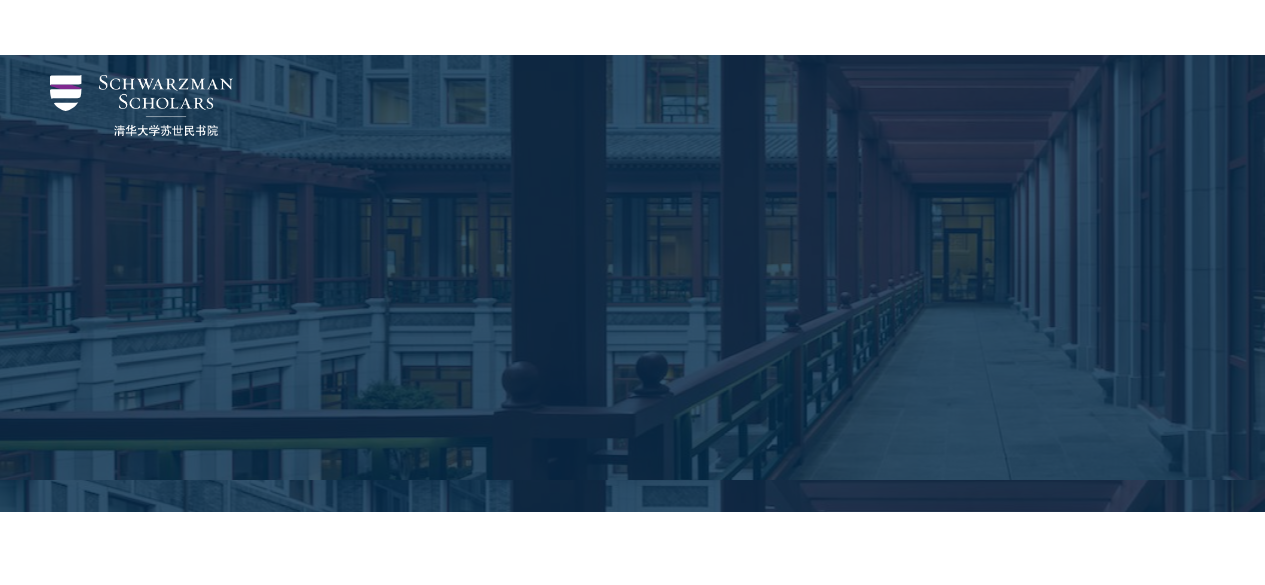 scroll, scrollTop: 2108, scrollLeft: 0, axis: vertical 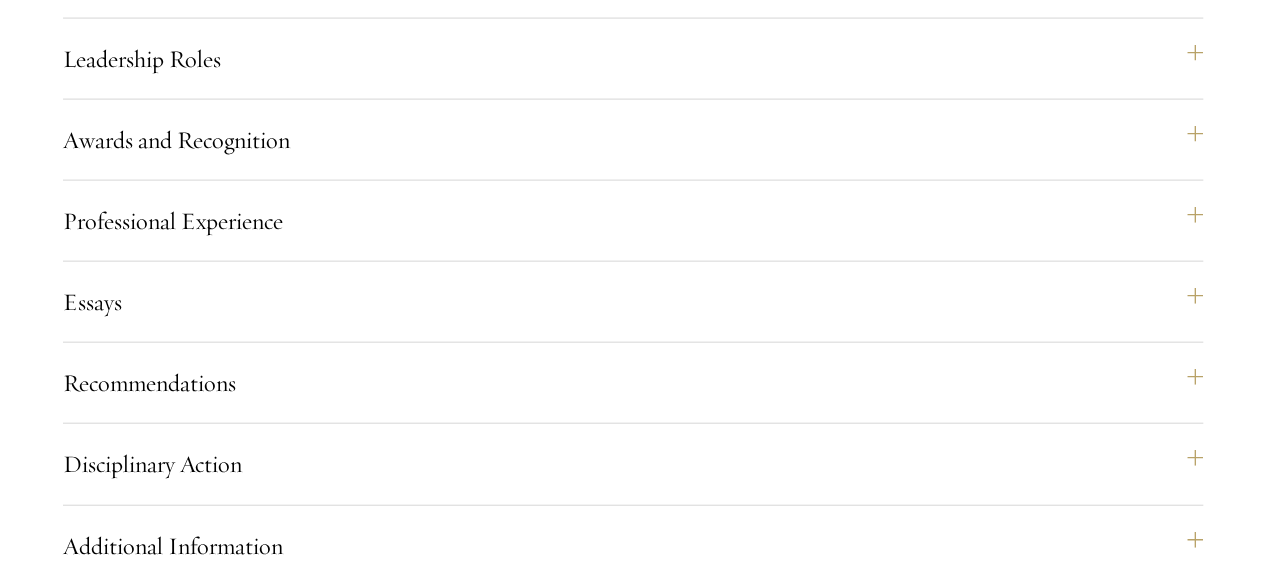 click on "Yes" at bounding box center [568, 1459] 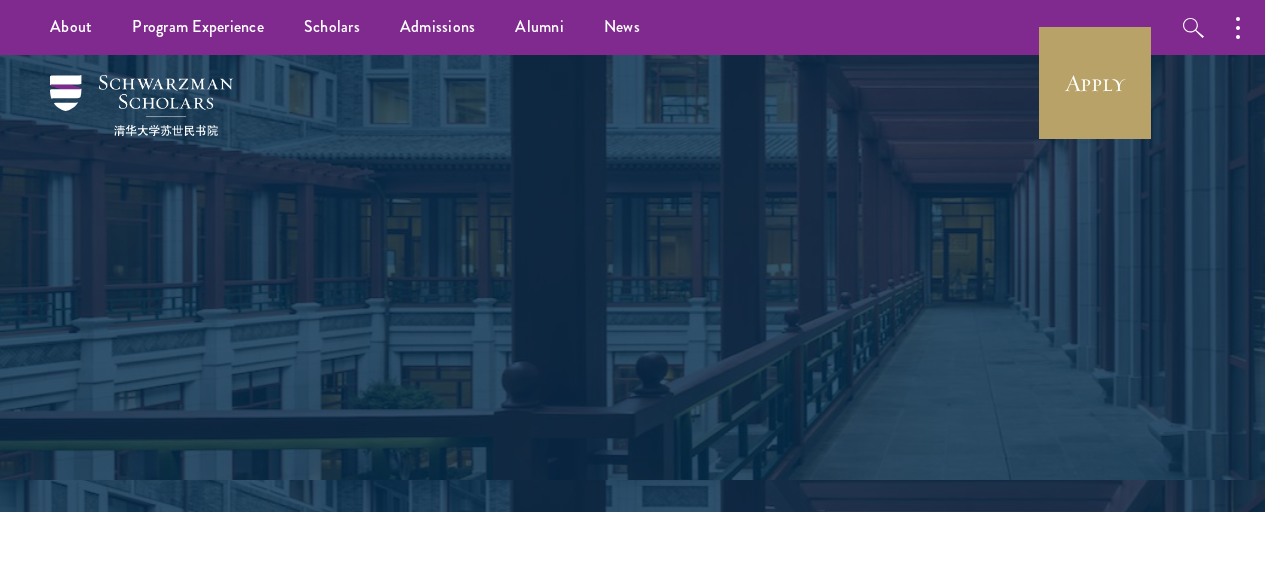 scroll, scrollTop: 0, scrollLeft: 0, axis: both 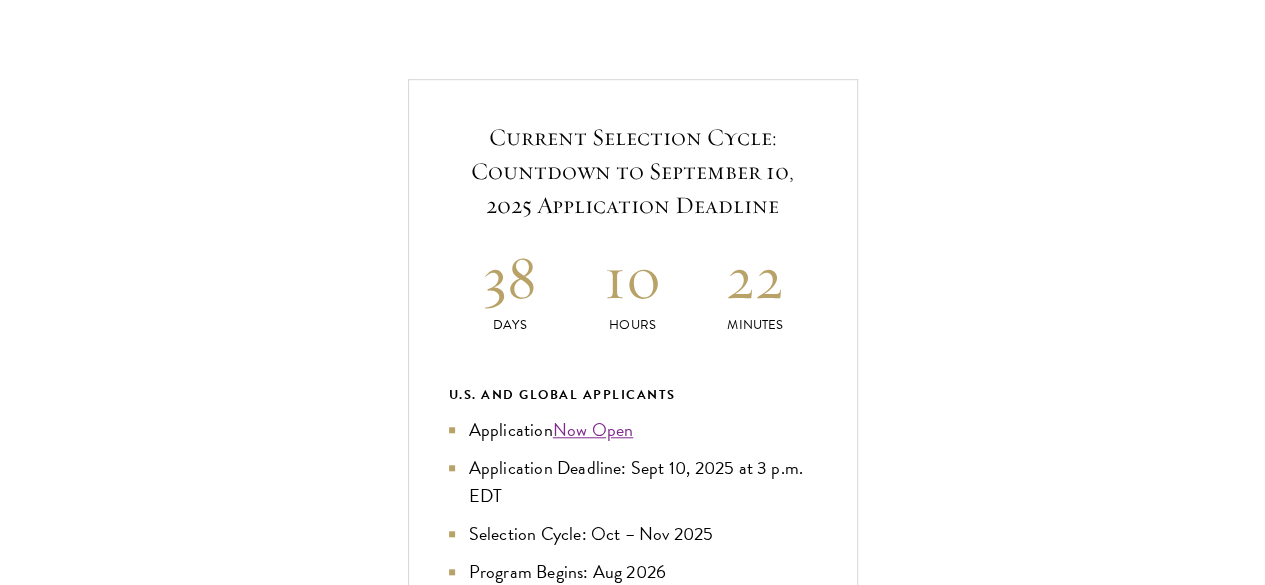 click on "Personal Information" at bounding box center (643, 1210) 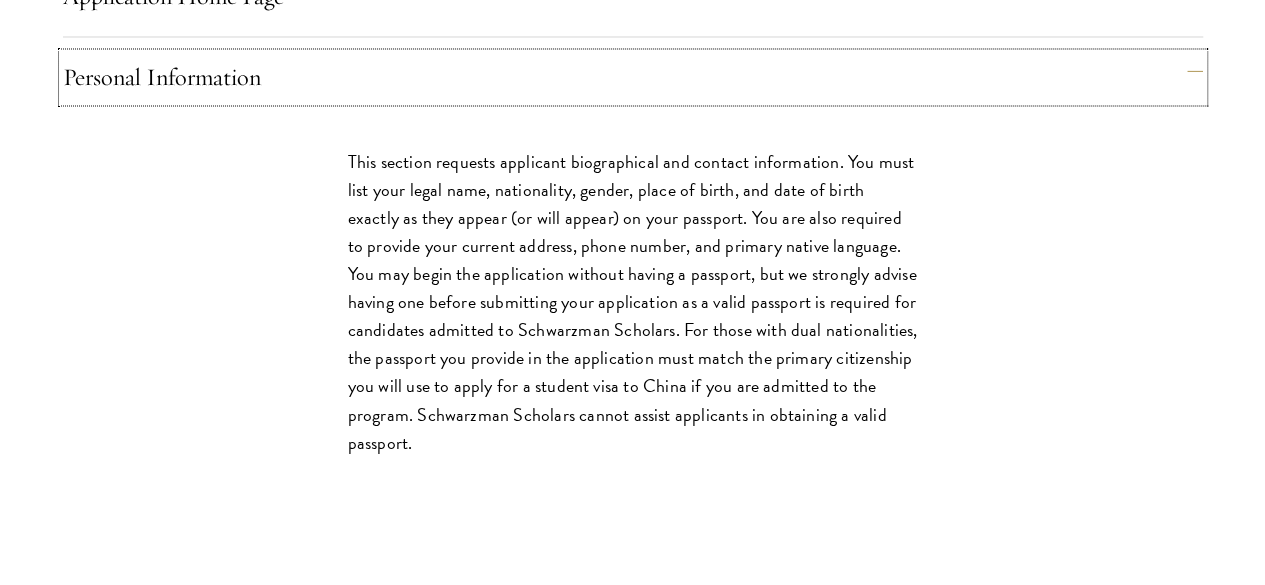 scroll, scrollTop: 1810, scrollLeft: 0, axis: vertical 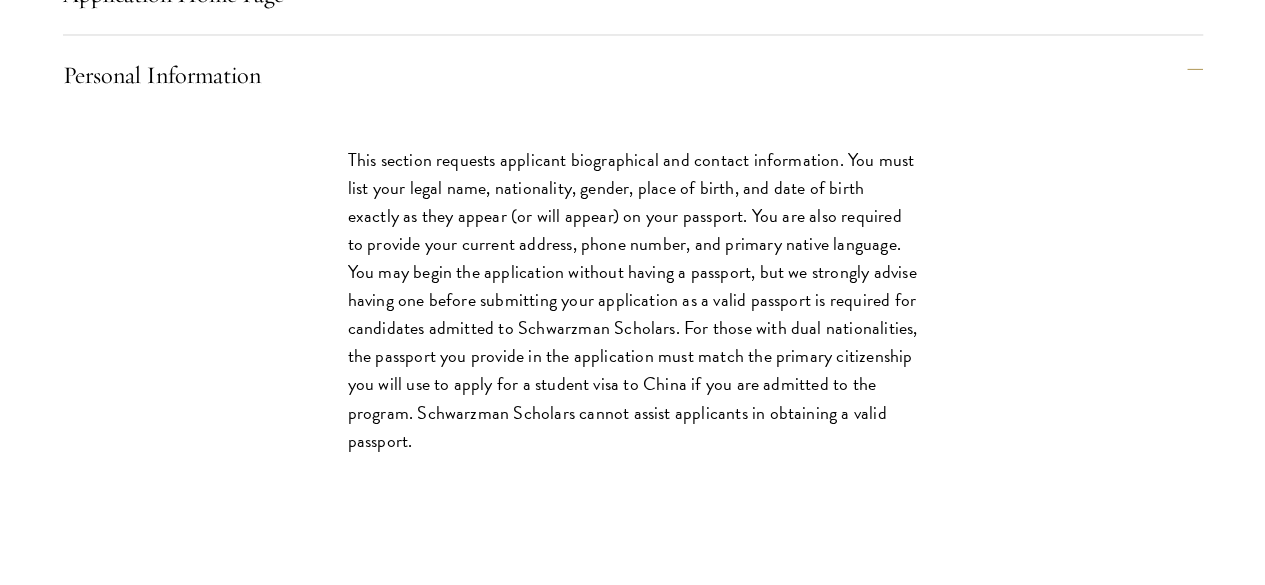 click on "Recommendations" at bounding box center (643, 1268) 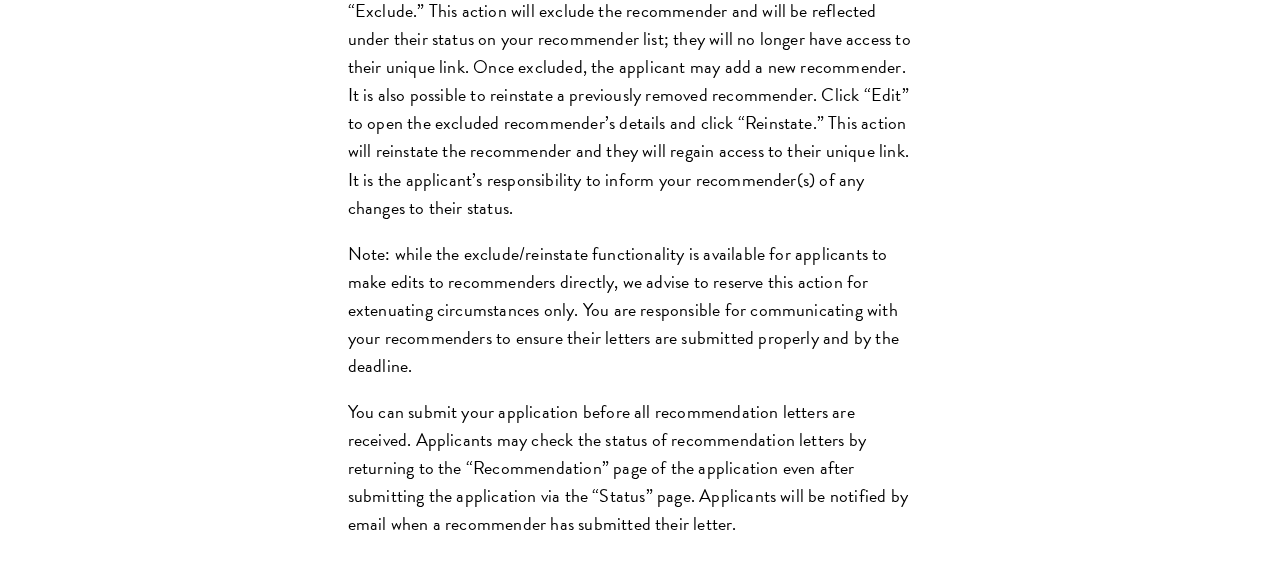 scroll, scrollTop: 3206, scrollLeft: 0, axis: vertical 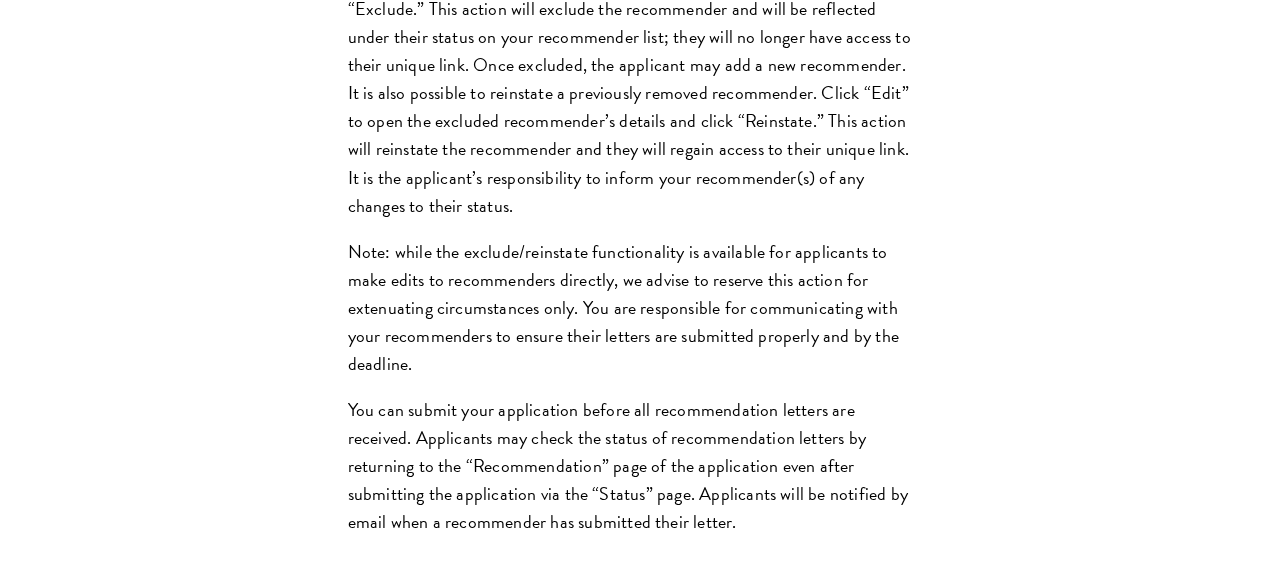 click on "Disciplinary Action" at bounding box center (643, 1162) 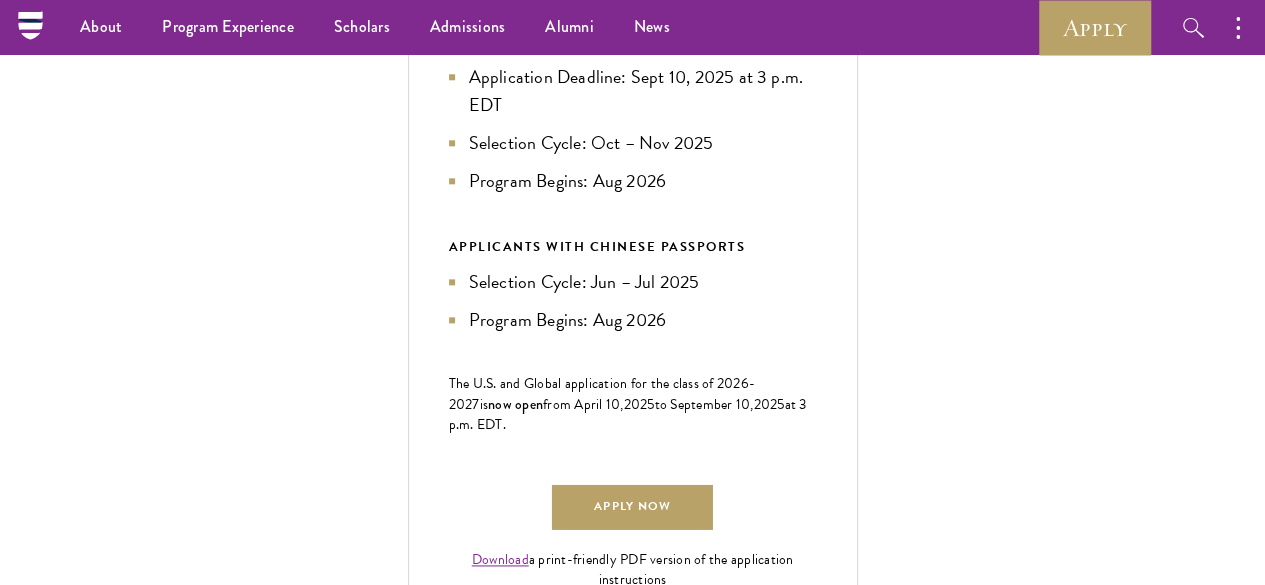 scroll, scrollTop: 1060, scrollLeft: 0, axis: vertical 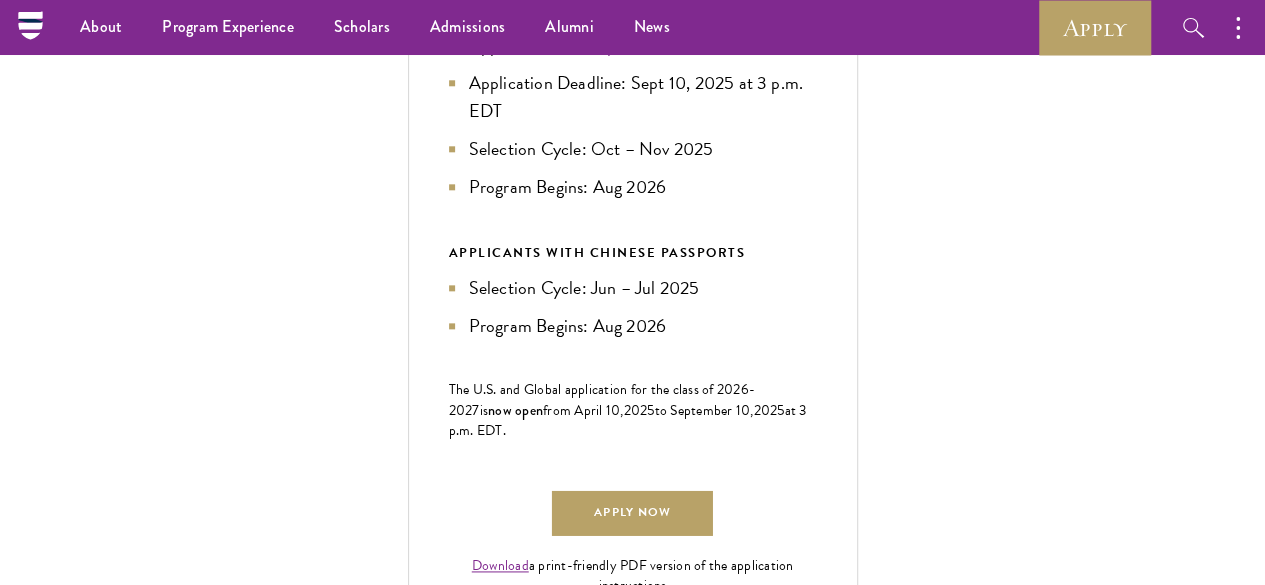click on "Essays" at bounding box center (643, 1392) 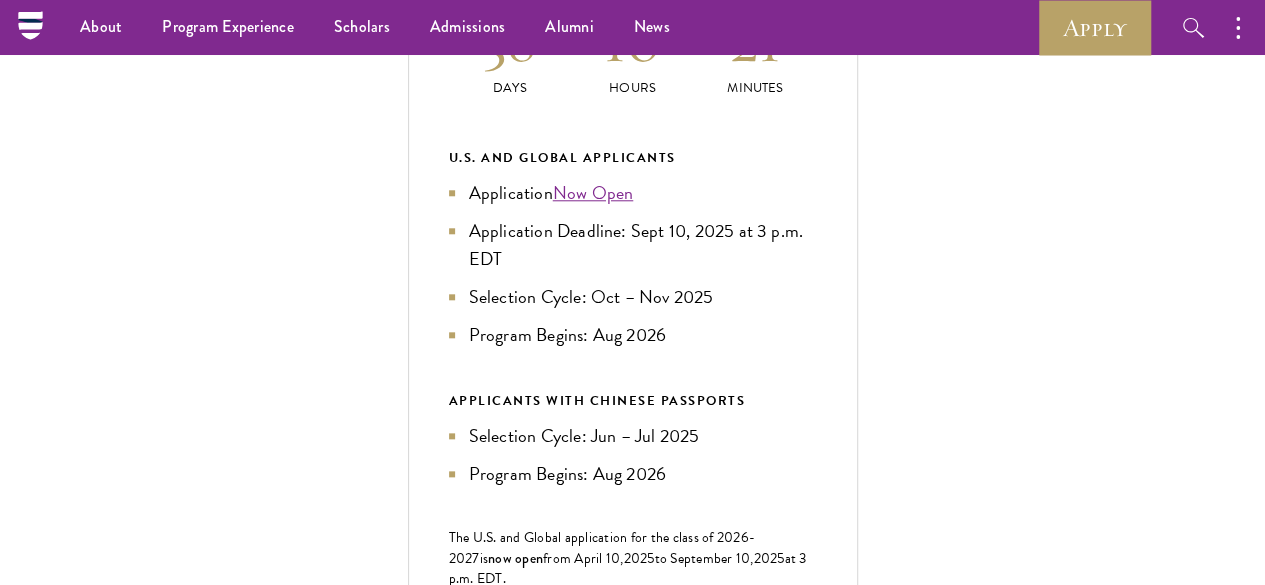 scroll, scrollTop: 910, scrollLeft: 0, axis: vertical 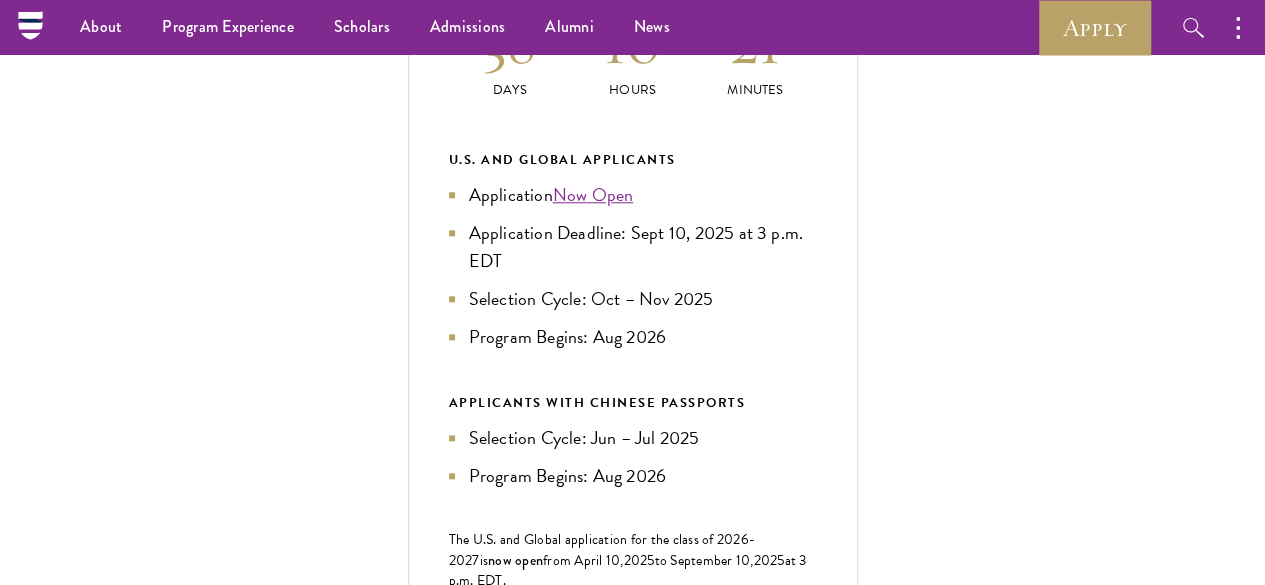click on "Leadership Roles" at bounding box center [643, 1299] 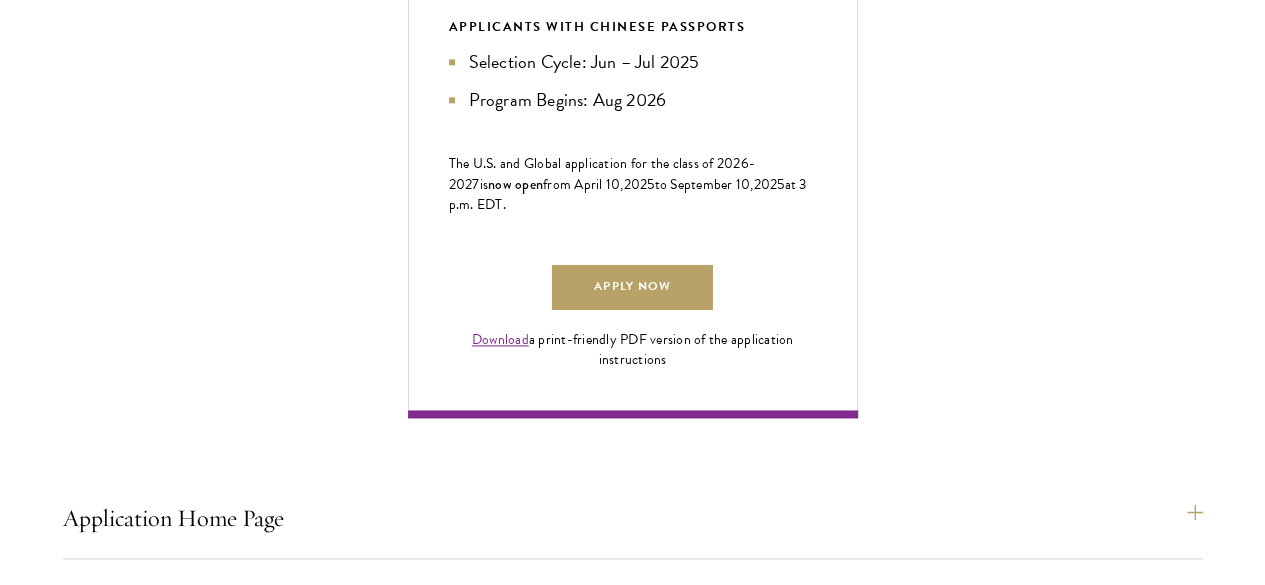 scroll, scrollTop: 1296, scrollLeft: 0, axis: vertical 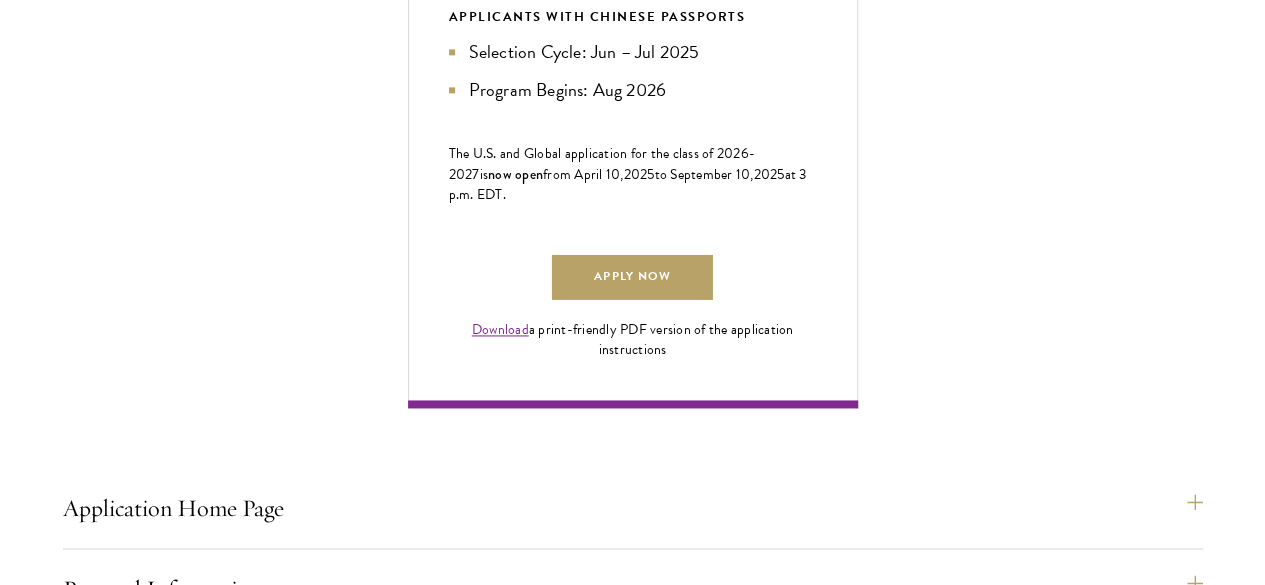 click on "Awards and Recognition" at bounding box center (643, 1365) 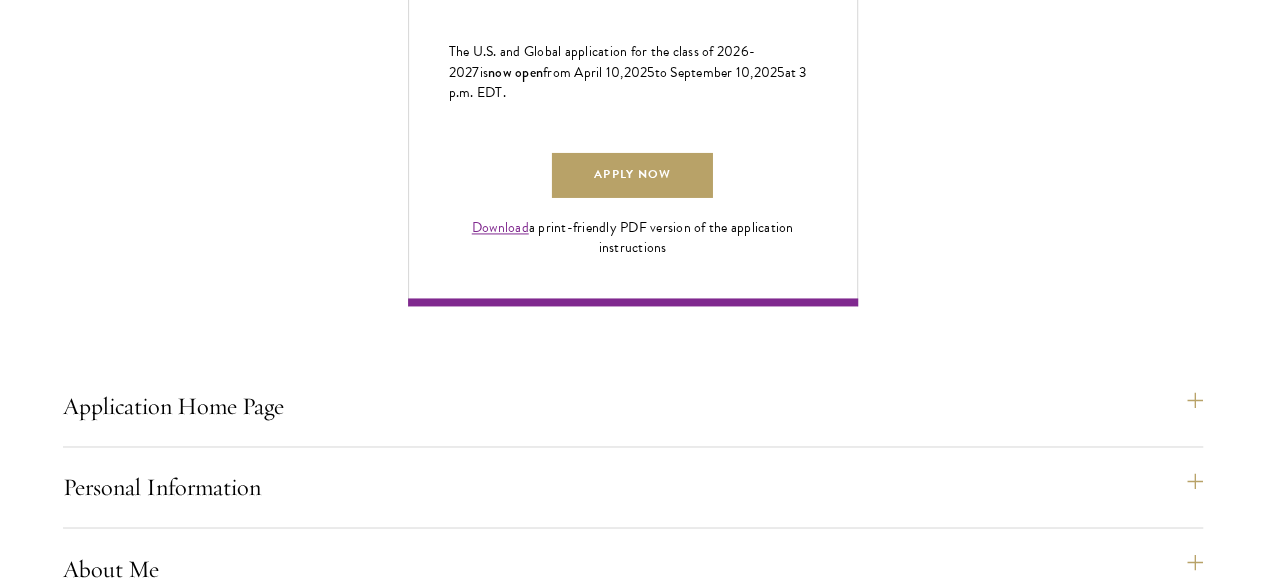 scroll, scrollTop: 1426, scrollLeft: 0, axis: vertical 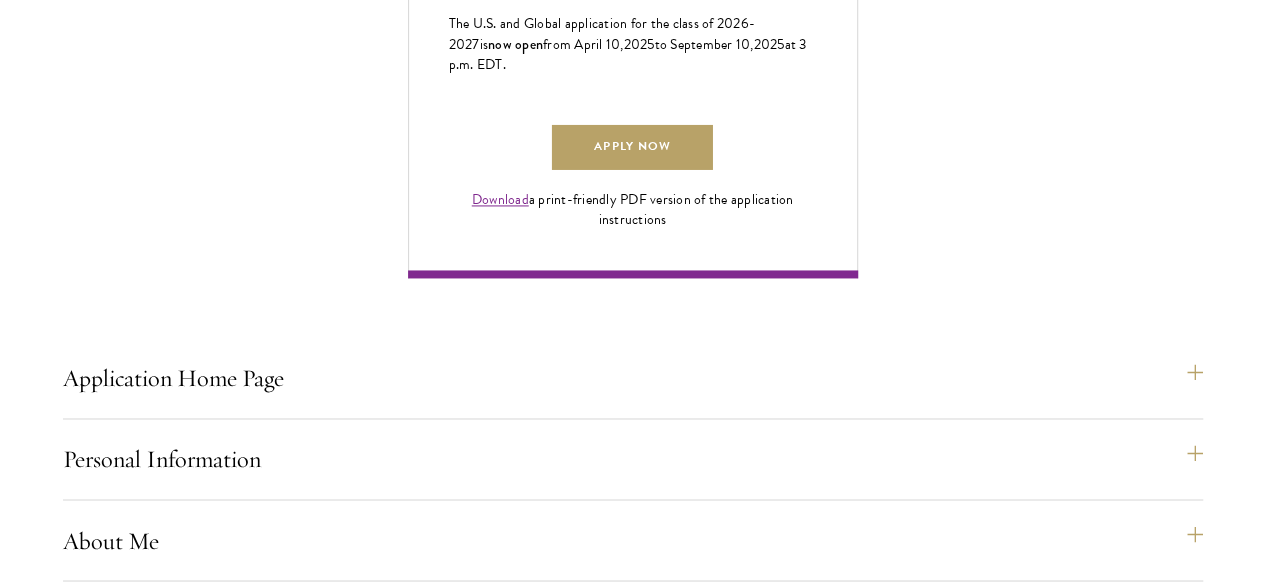 click on "Professional Experience" at bounding box center (643, 1258) 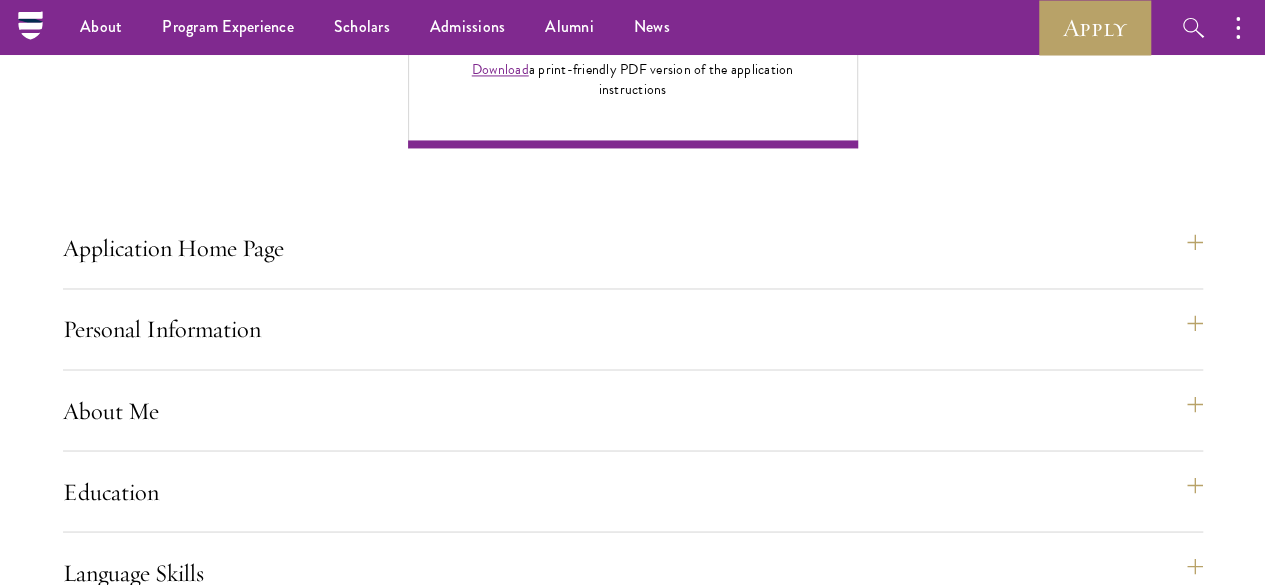 scroll, scrollTop: 1552, scrollLeft: 0, axis: vertical 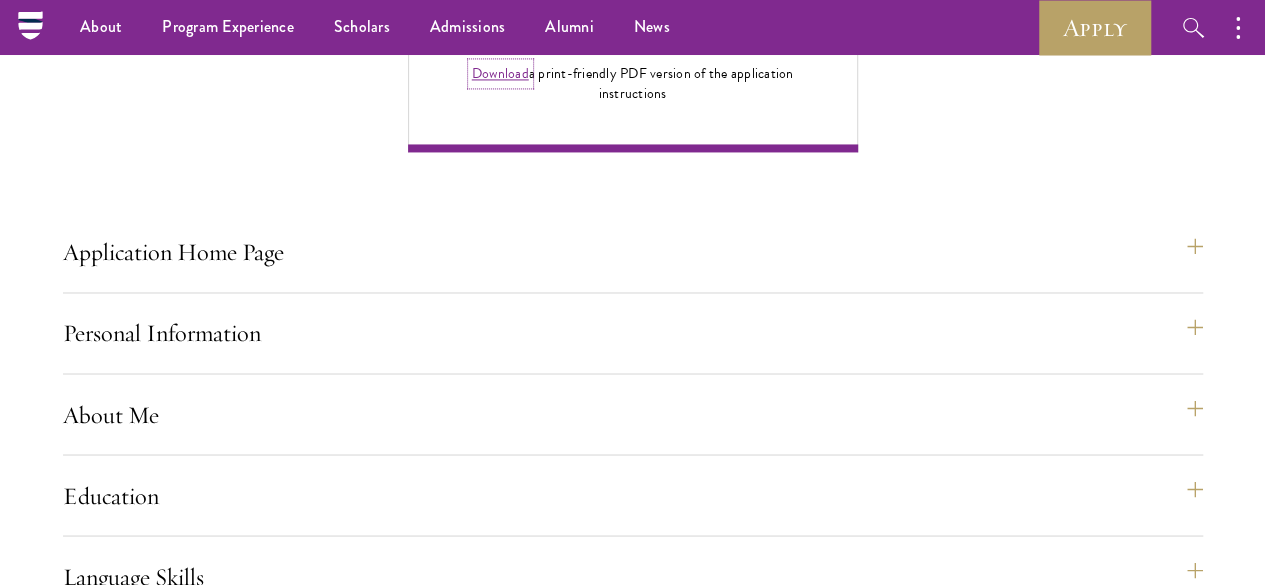 click on "Download" at bounding box center (500, 73) 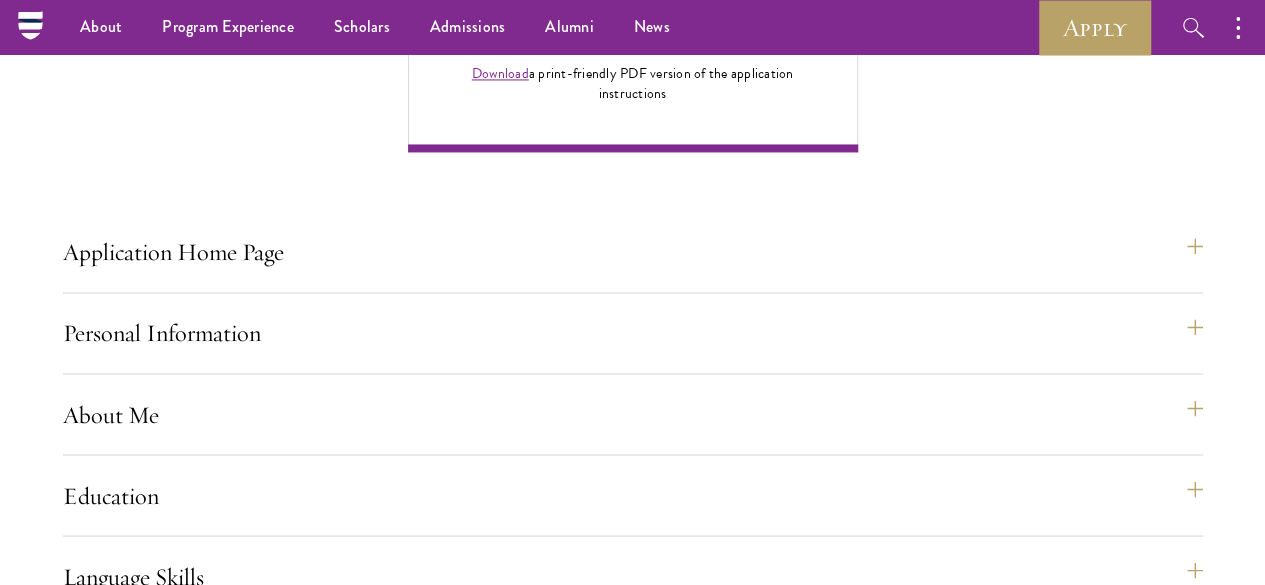 click on "Apply Now" at bounding box center [632, 21] 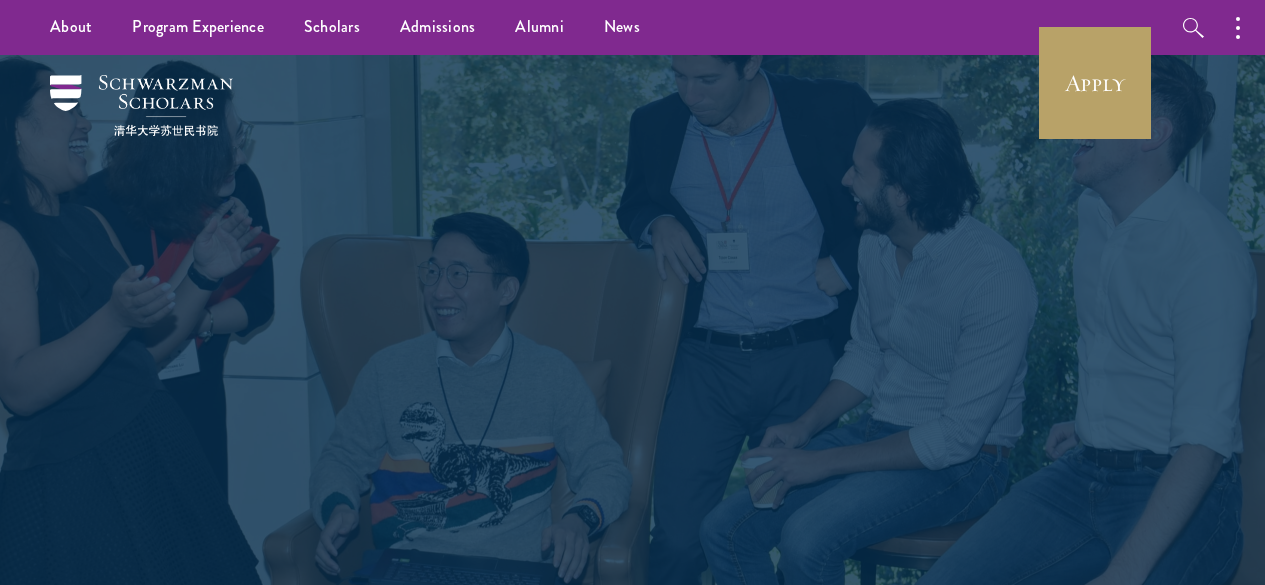 scroll, scrollTop: 0, scrollLeft: 0, axis: both 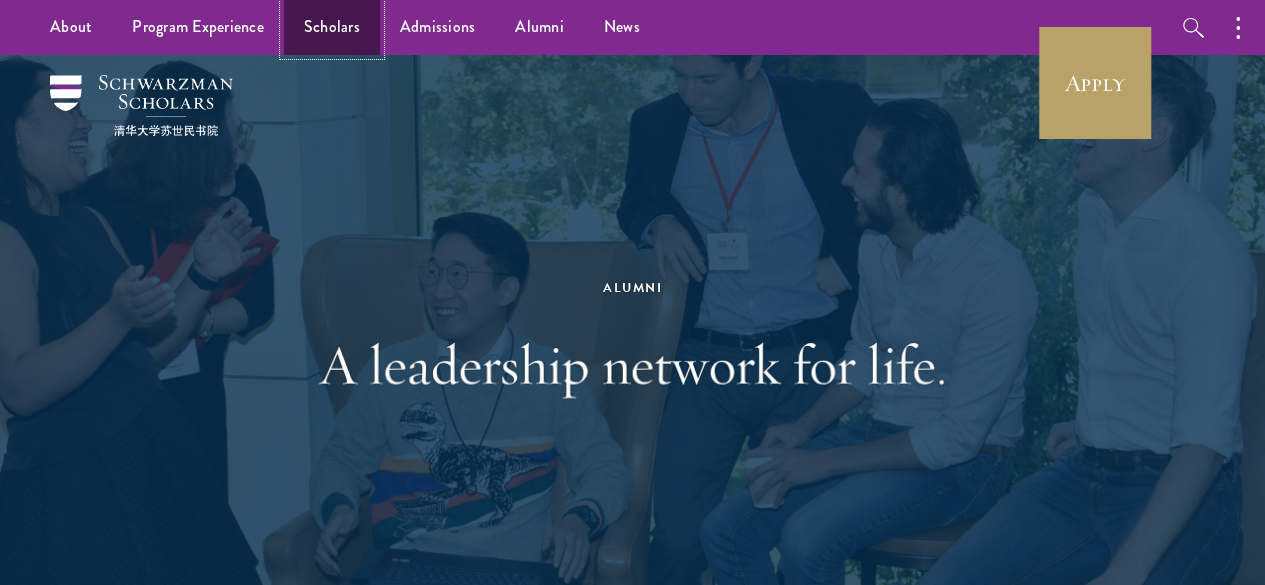 click on "Scholars" at bounding box center [332, 27] 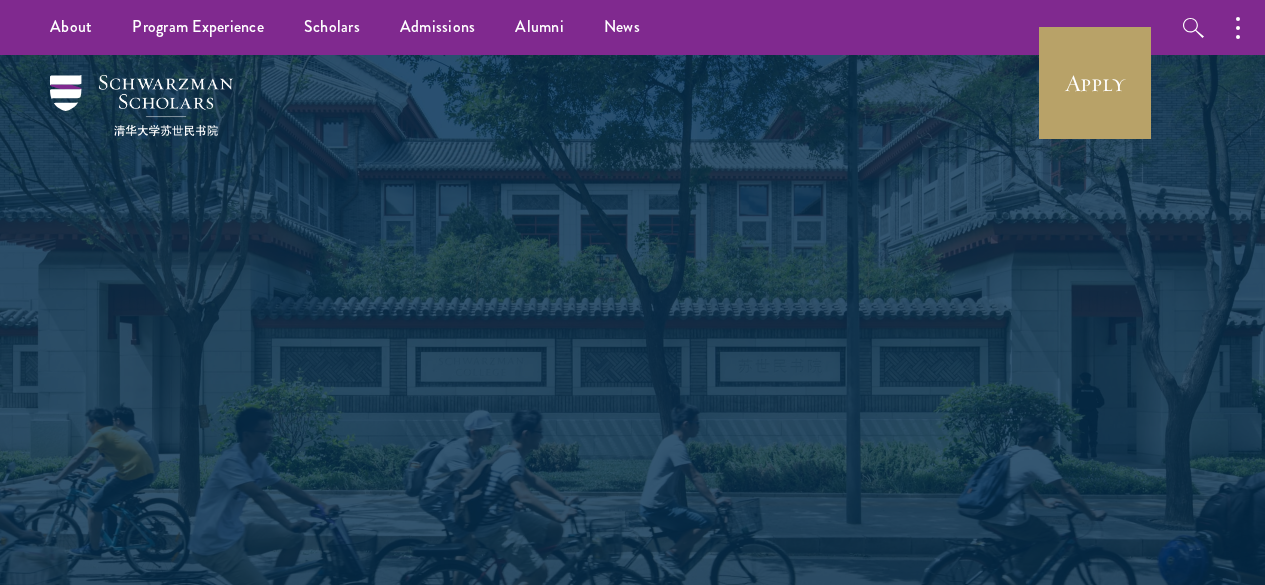 scroll, scrollTop: 0, scrollLeft: 0, axis: both 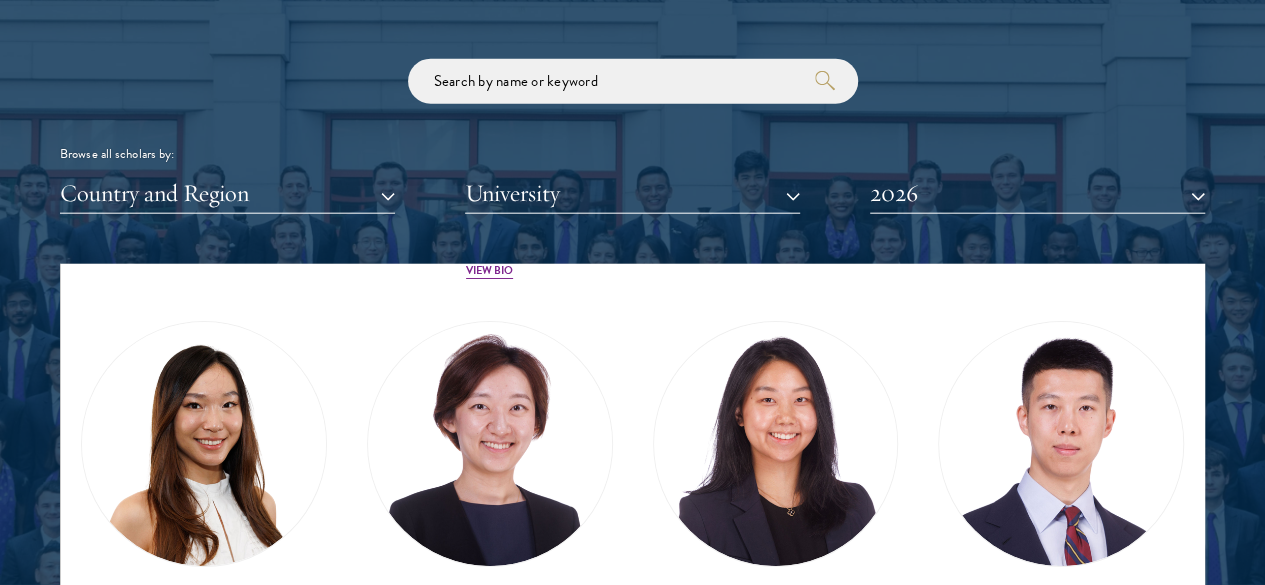 click on "View Bio" at bounding box center [490, 3564] 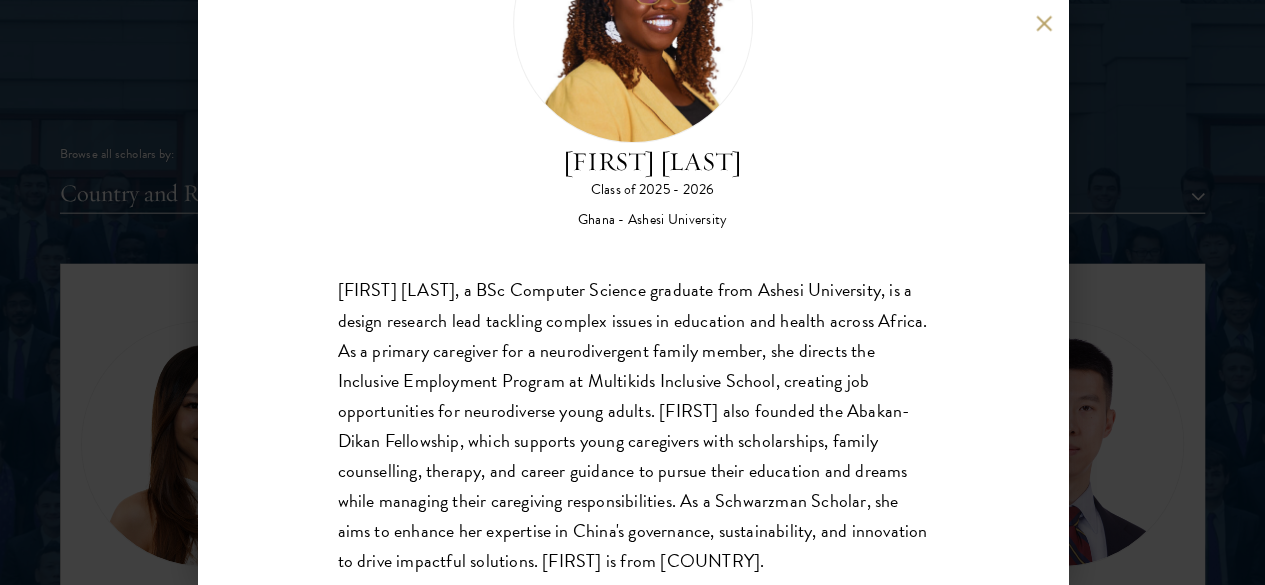 scroll, scrollTop: 183, scrollLeft: 0, axis: vertical 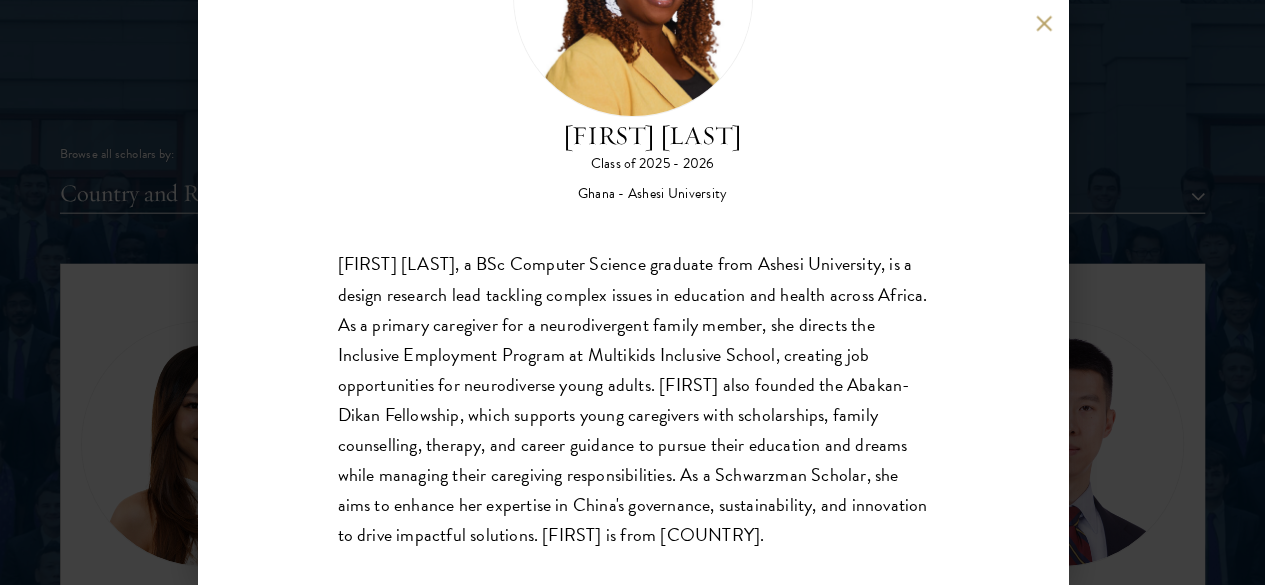 click at bounding box center (1044, 23) 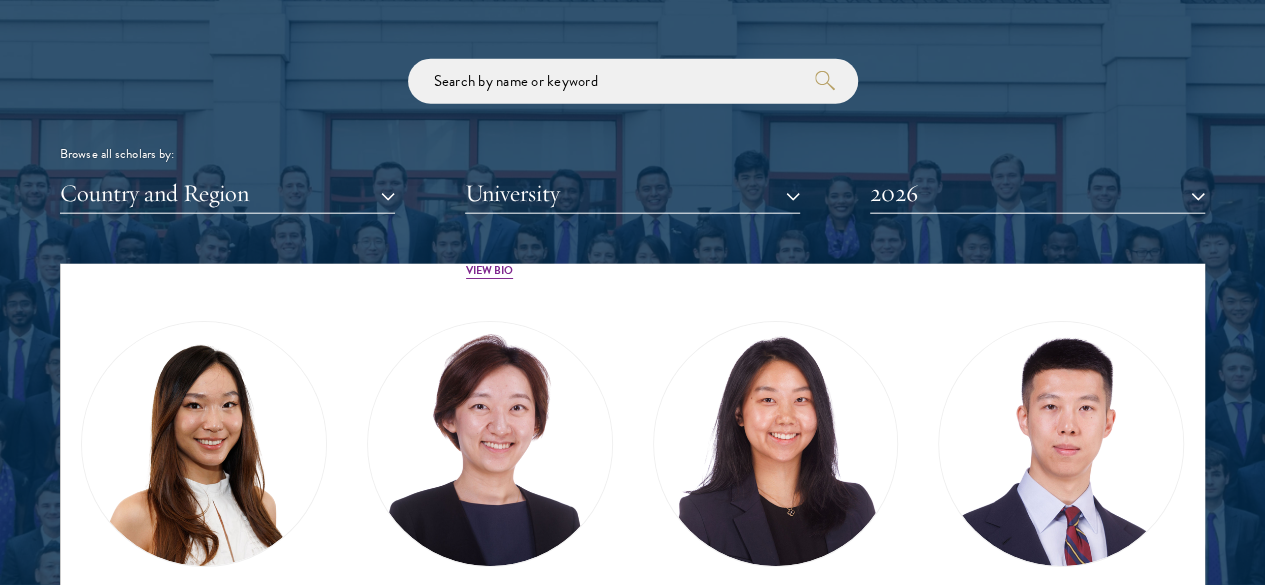 scroll, scrollTop: 7511, scrollLeft: 0, axis: vertical 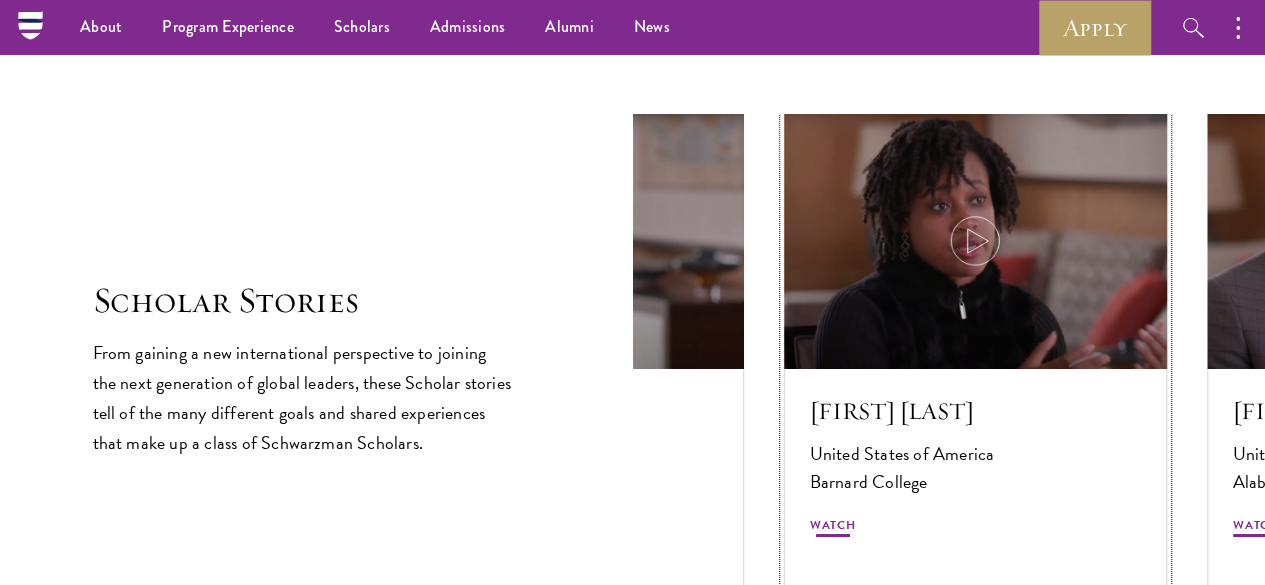 click 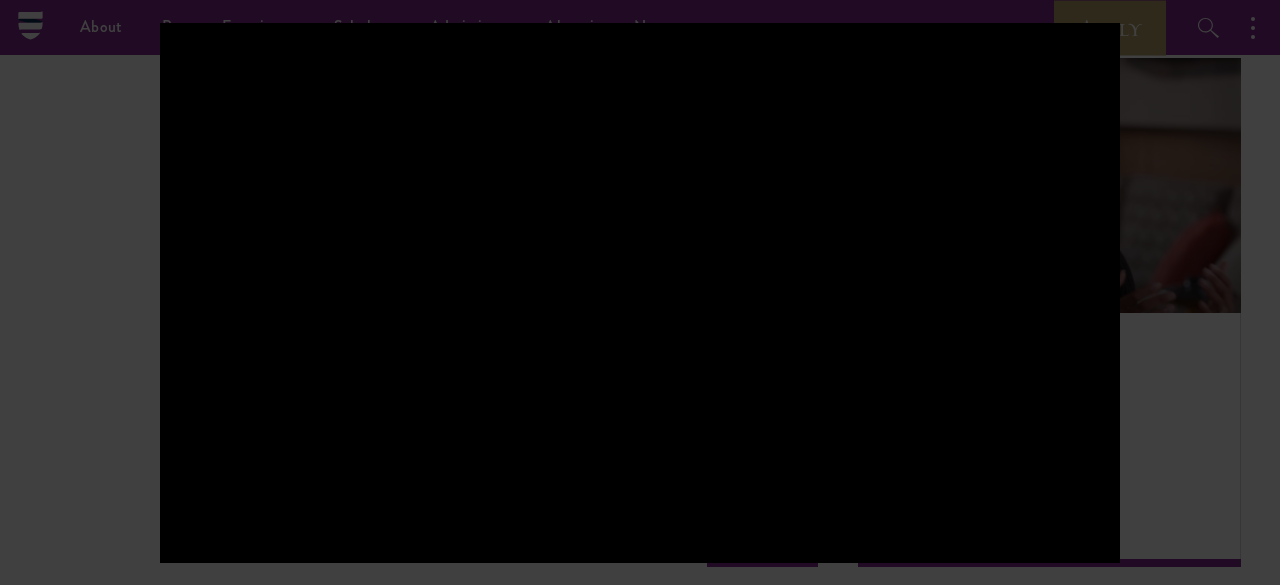 click at bounding box center [640, 293] 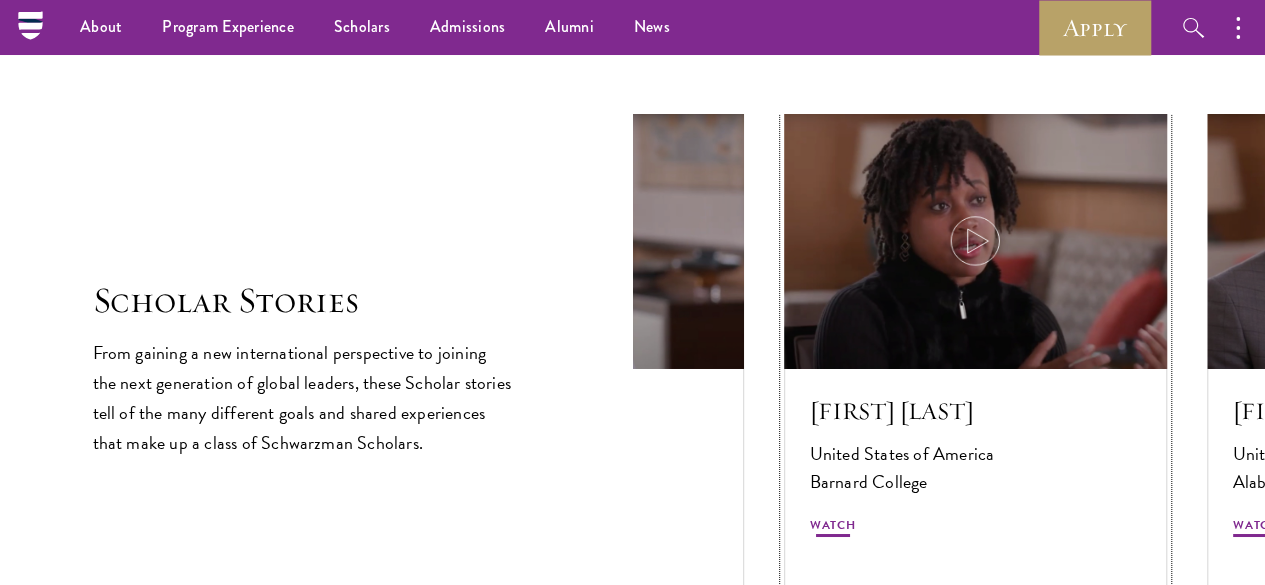 click on "Watch" at bounding box center (833, 528) 